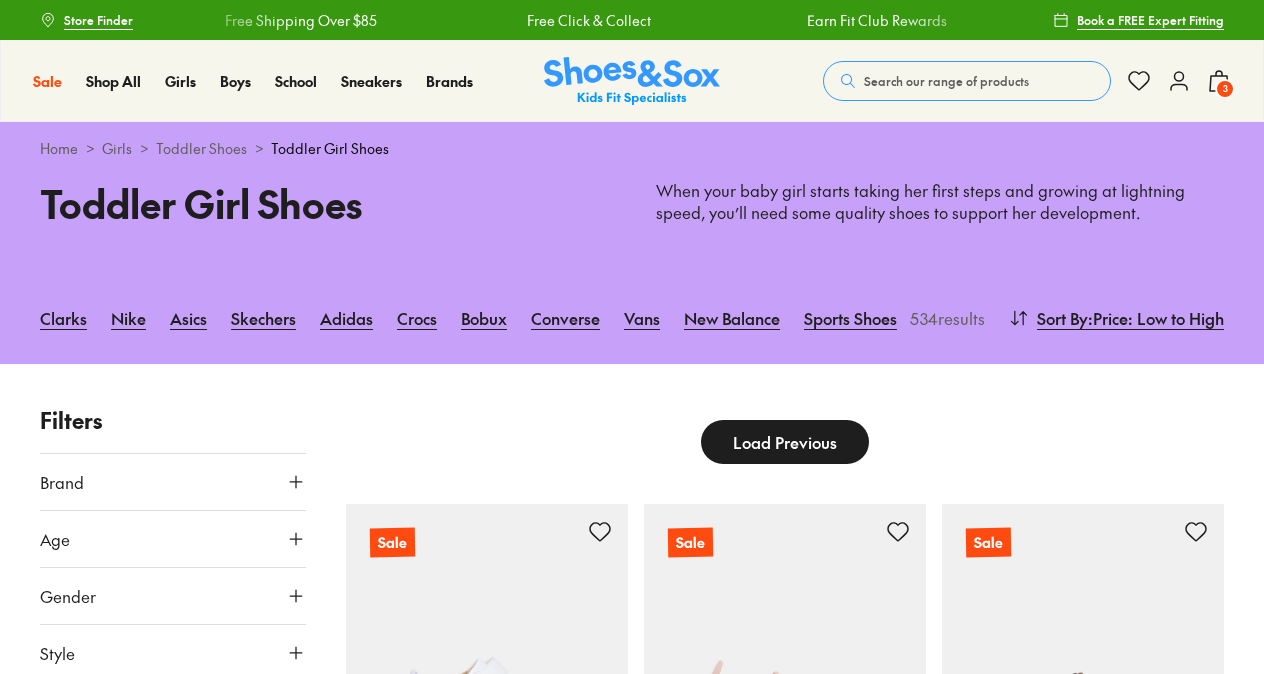 scroll, scrollTop: 4053, scrollLeft: 0, axis: vertical 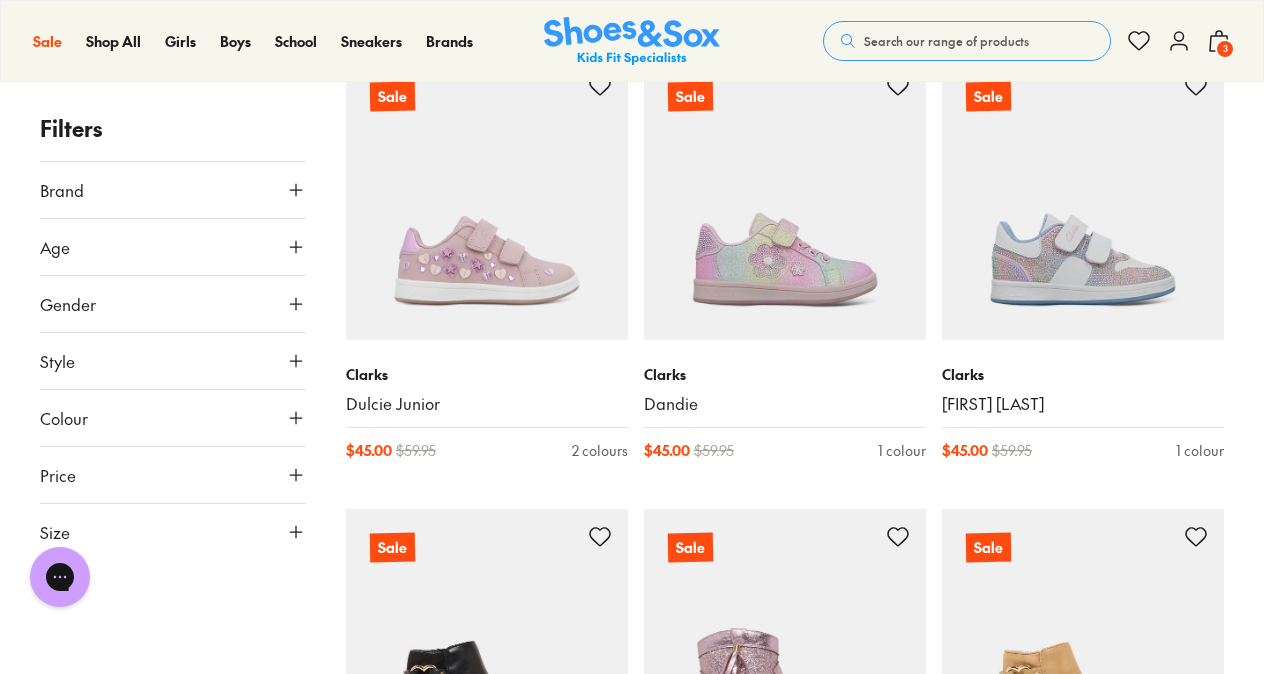 click at bounding box center (487, 199) 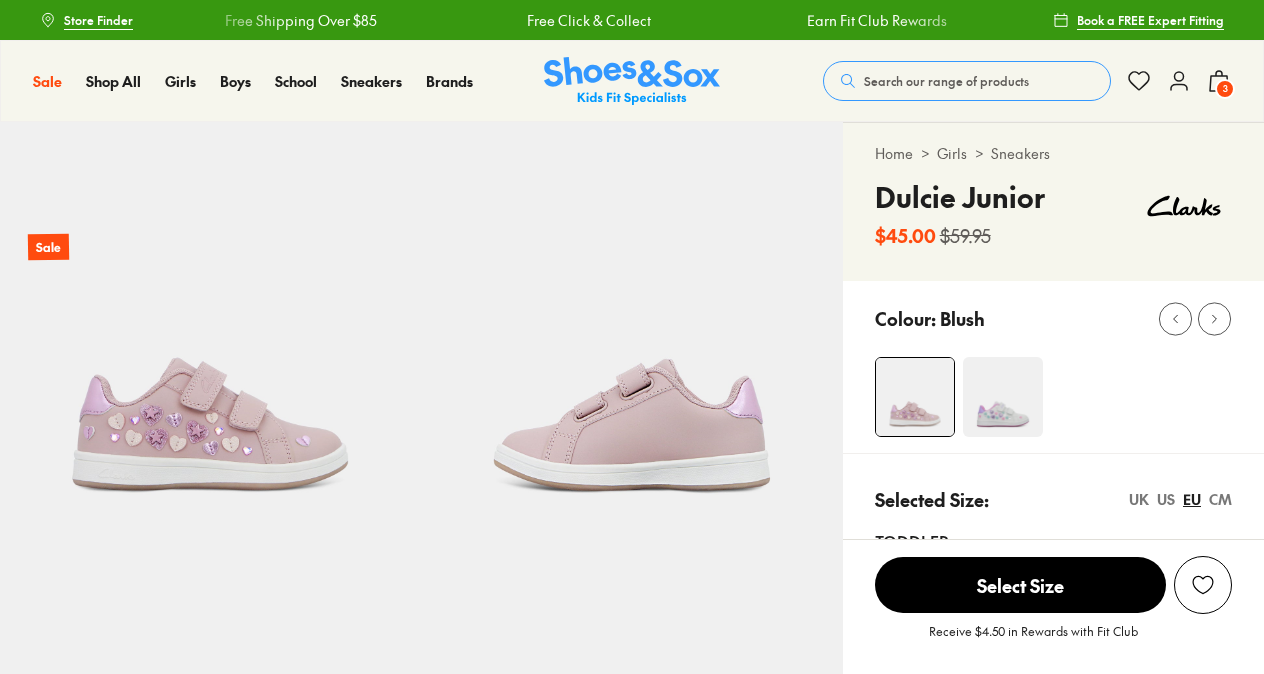 scroll, scrollTop: 0, scrollLeft: 0, axis: both 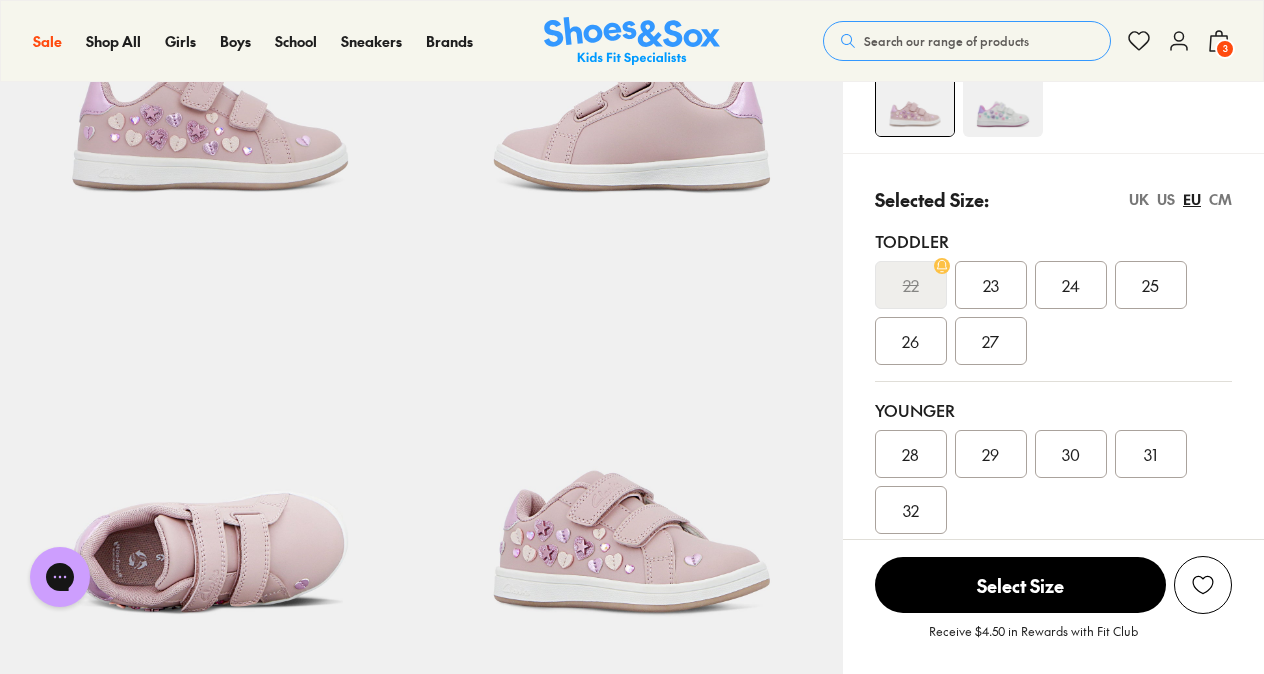 click on "24" at bounding box center (1071, 285) 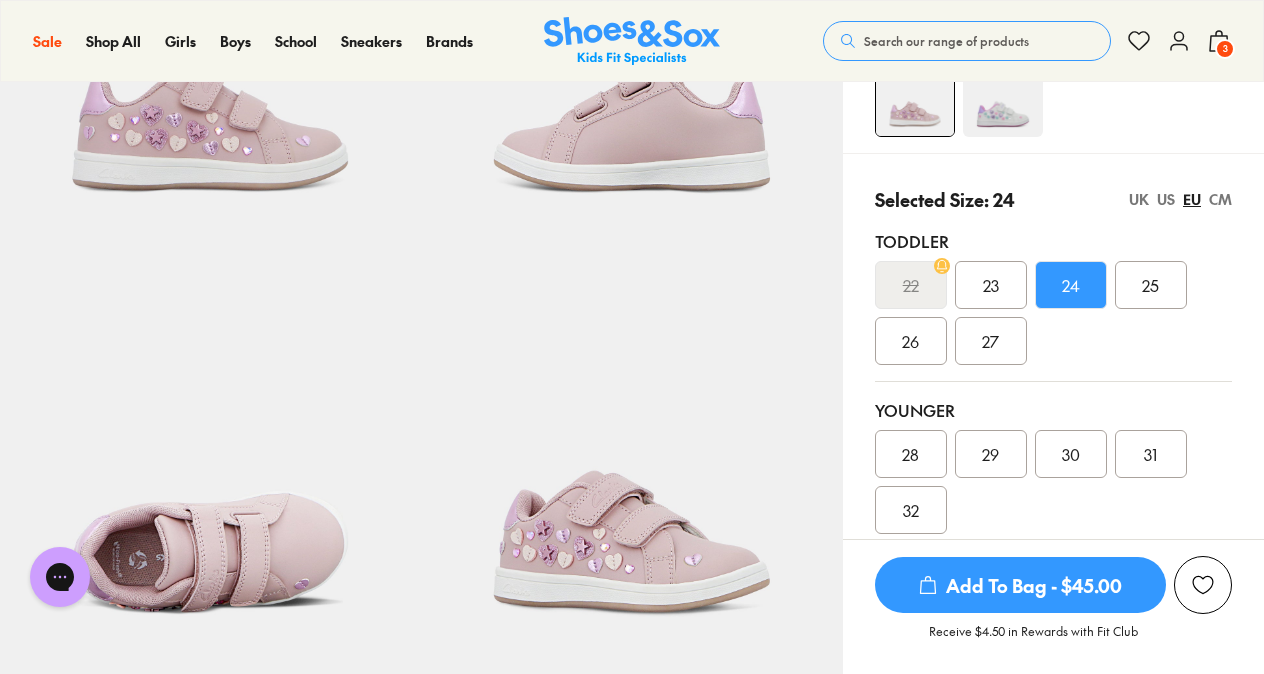 click on "Add To Bag - $45.00" at bounding box center (1020, 585) 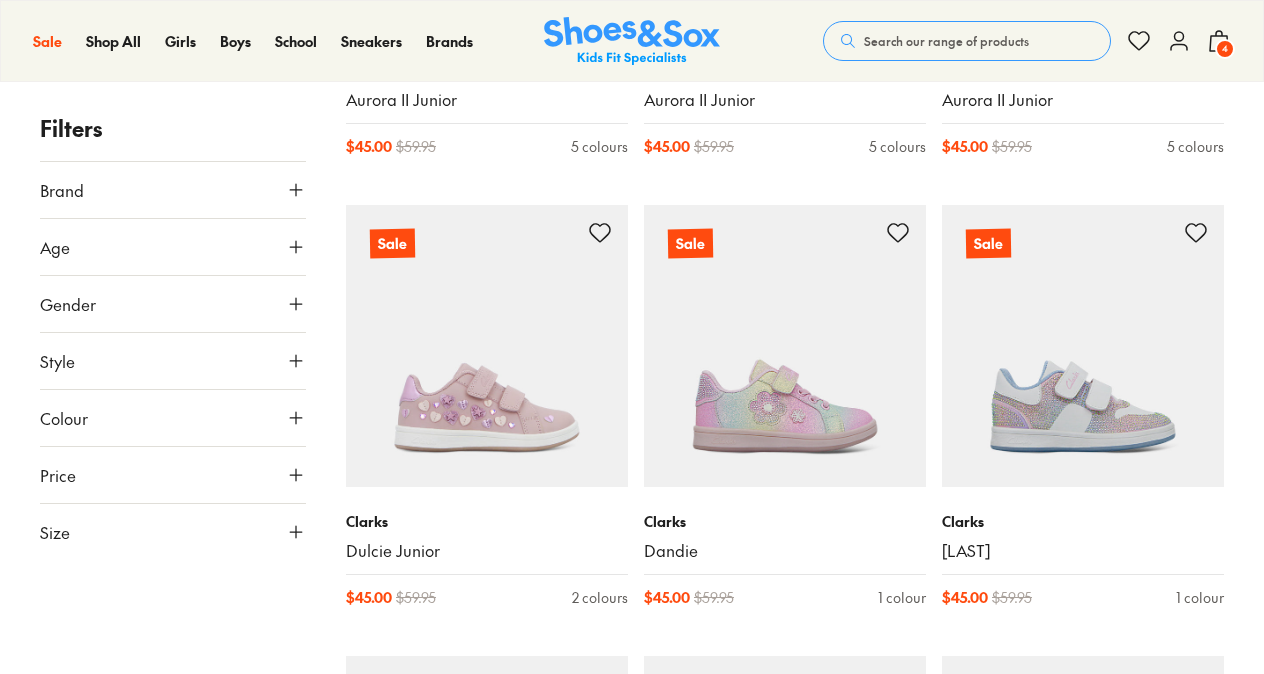 scroll, scrollTop: 3906, scrollLeft: 0, axis: vertical 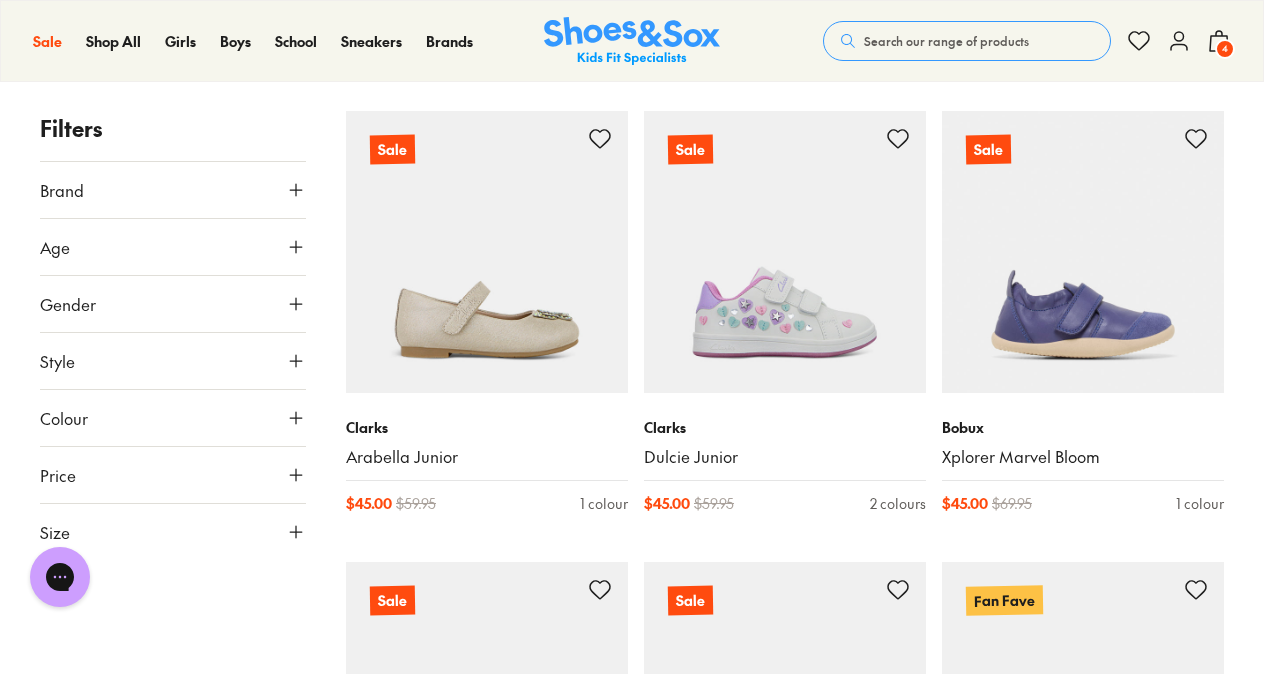 click at bounding box center (785, 252) 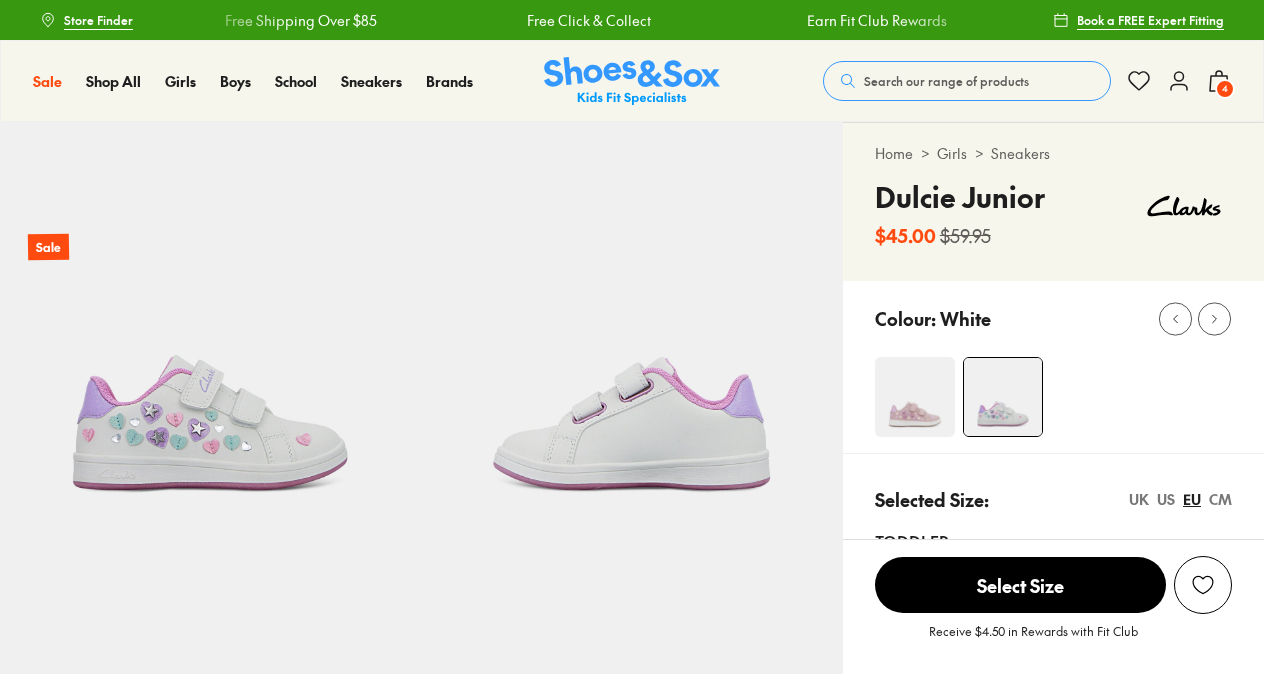 scroll, scrollTop: 0, scrollLeft: 0, axis: both 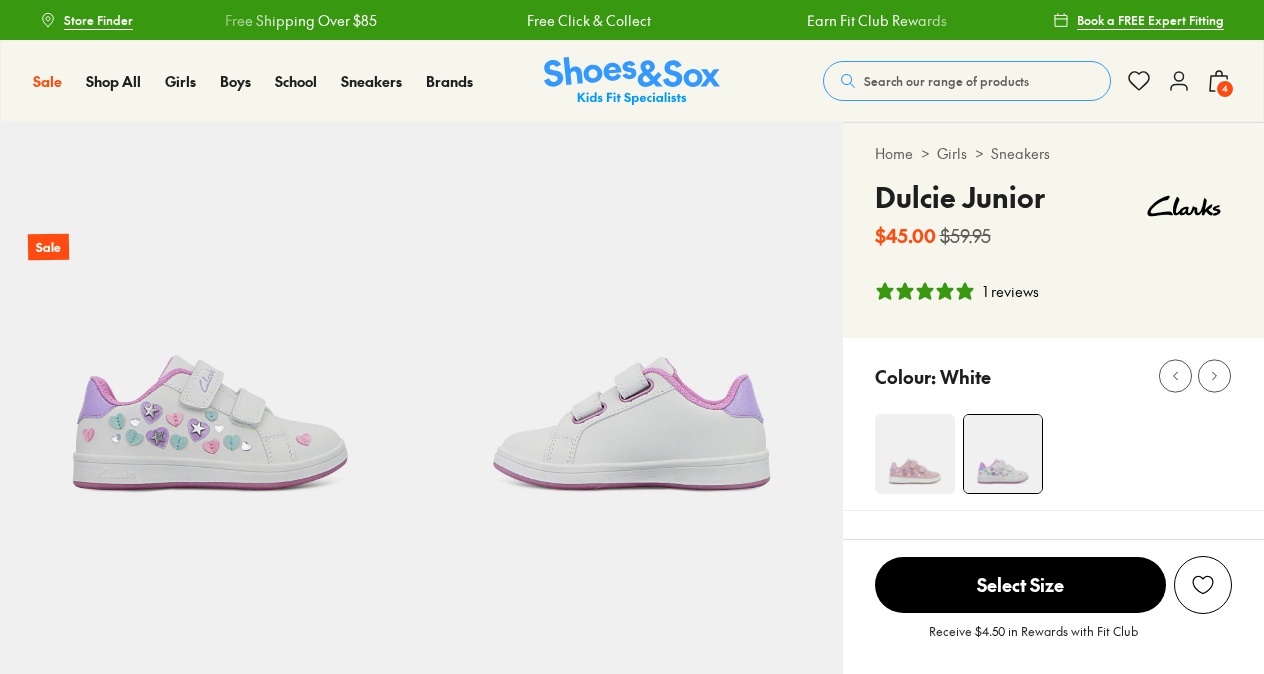 select on "*" 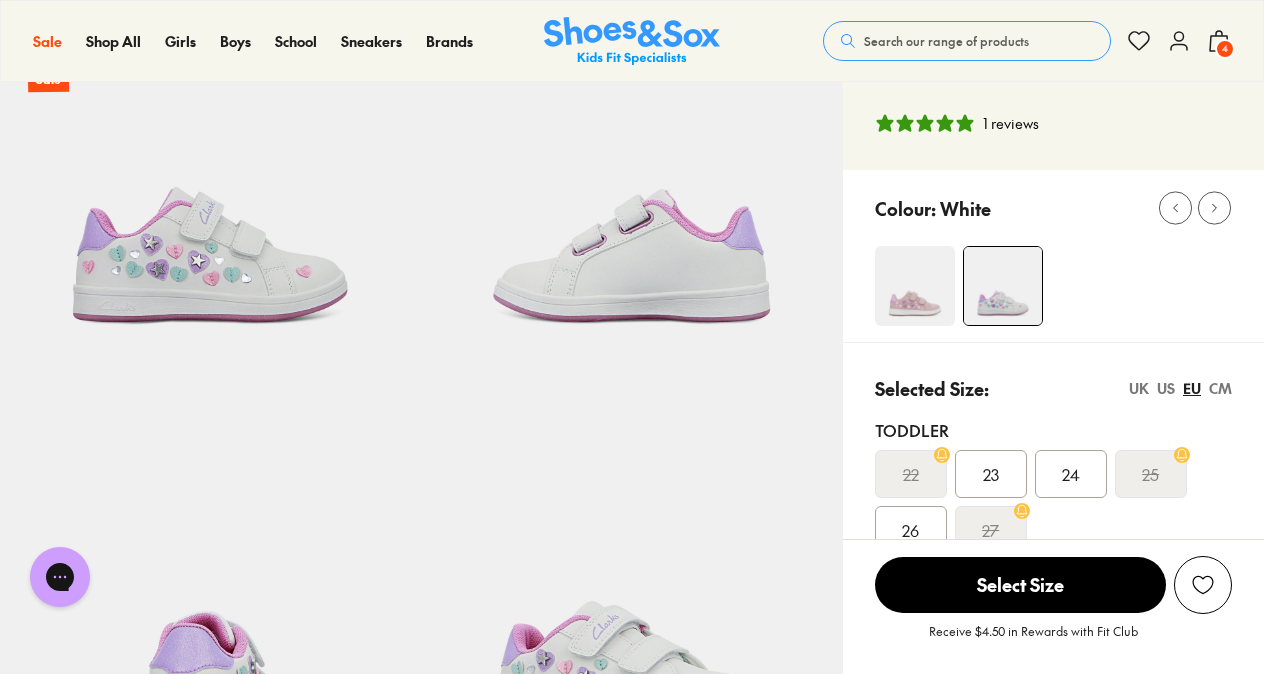 scroll, scrollTop: 200, scrollLeft: 0, axis: vertical 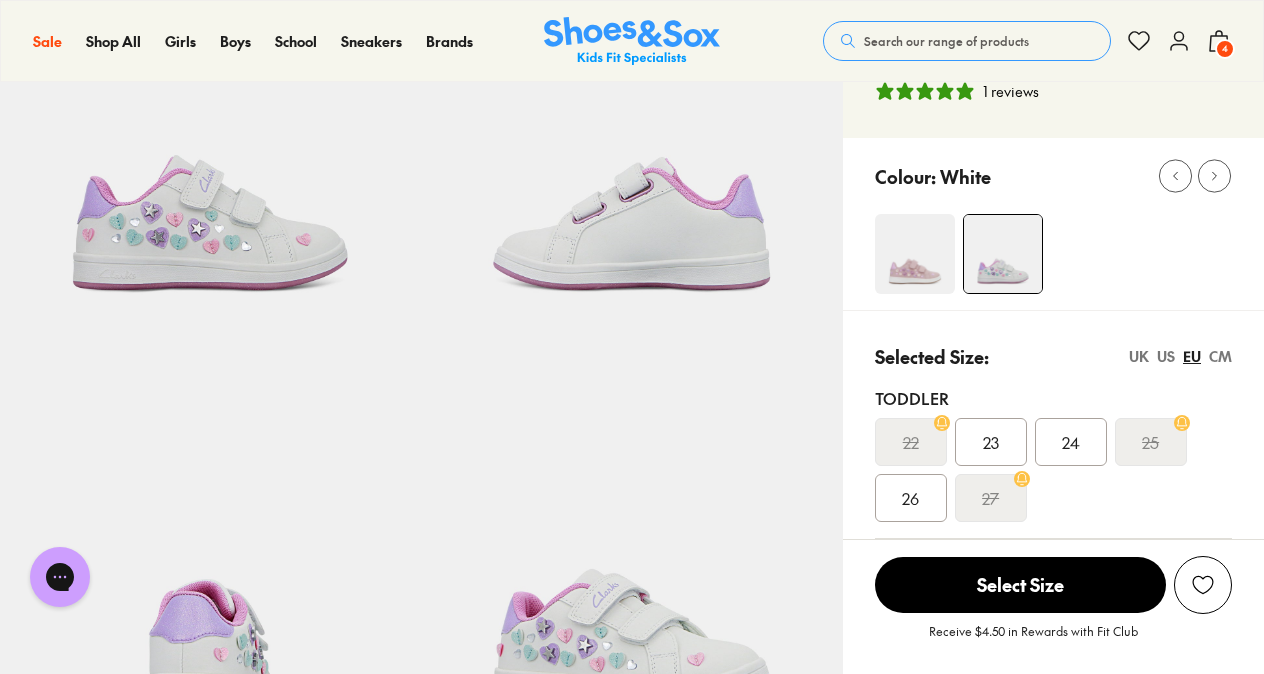click on "24" at bounding box center [1071, 442] 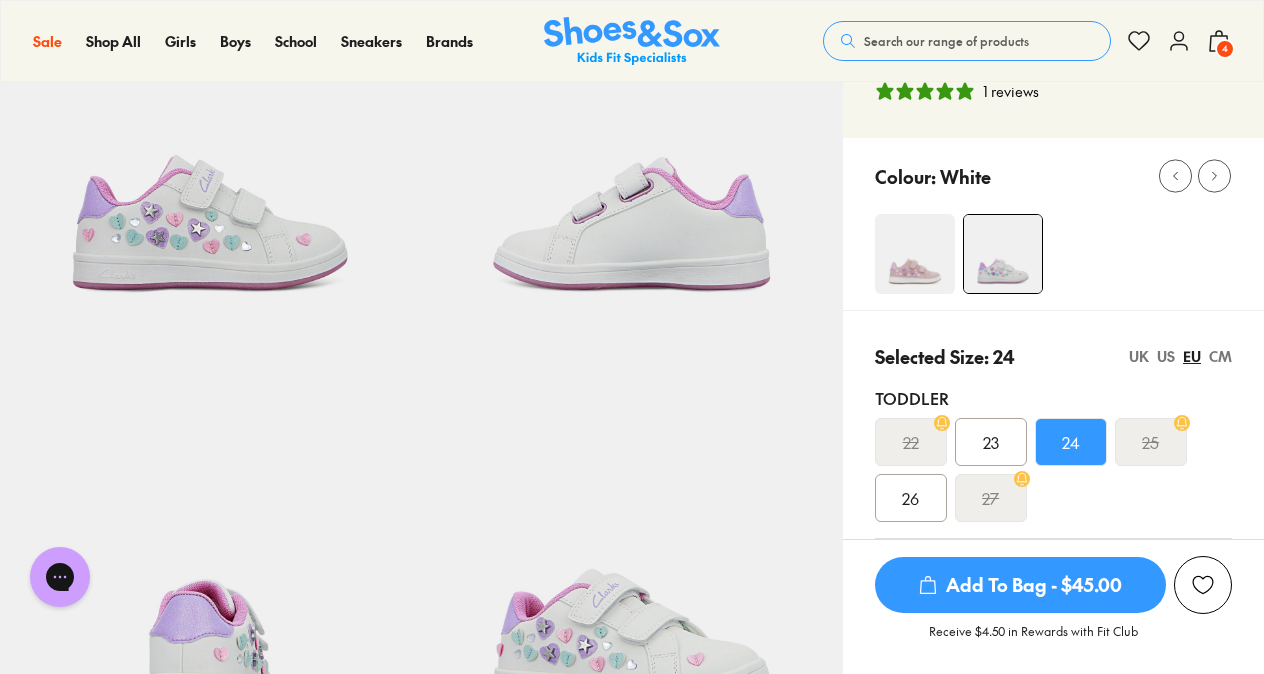 click on "Add To Bag - $45.00" at bounding box center [1020, 585] 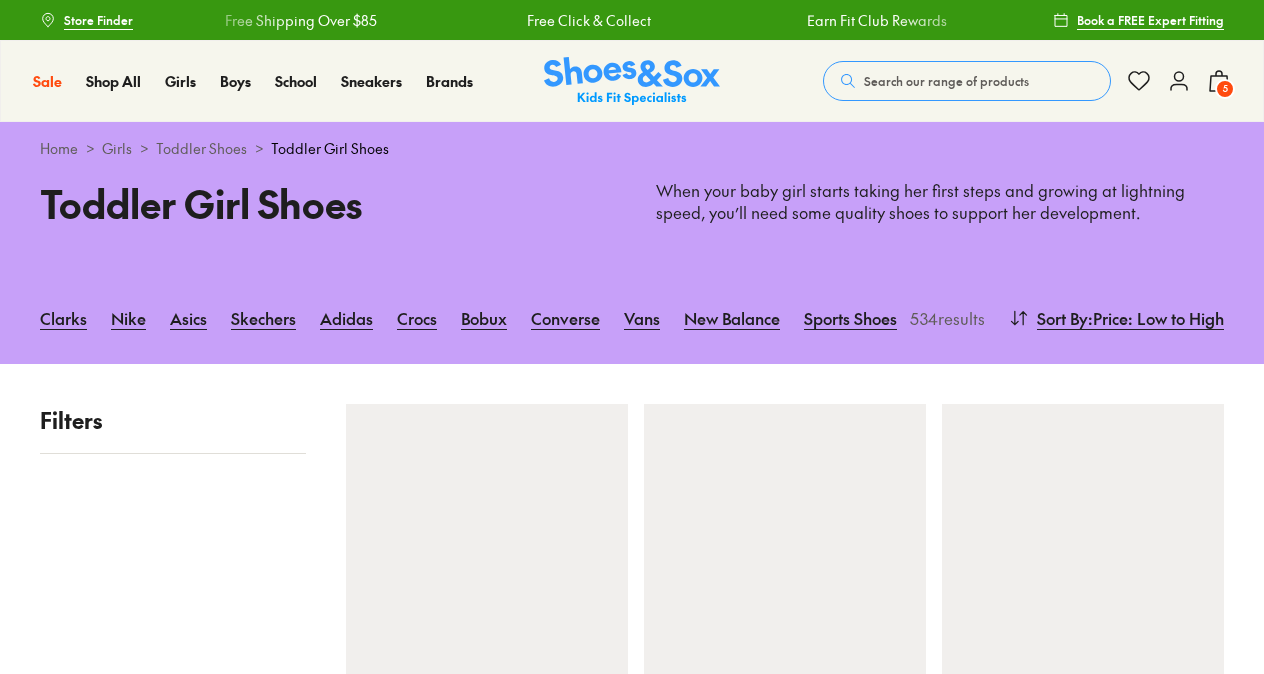 scroll, scrollTop: 1651, scrollLeft: 0, axis: vertical 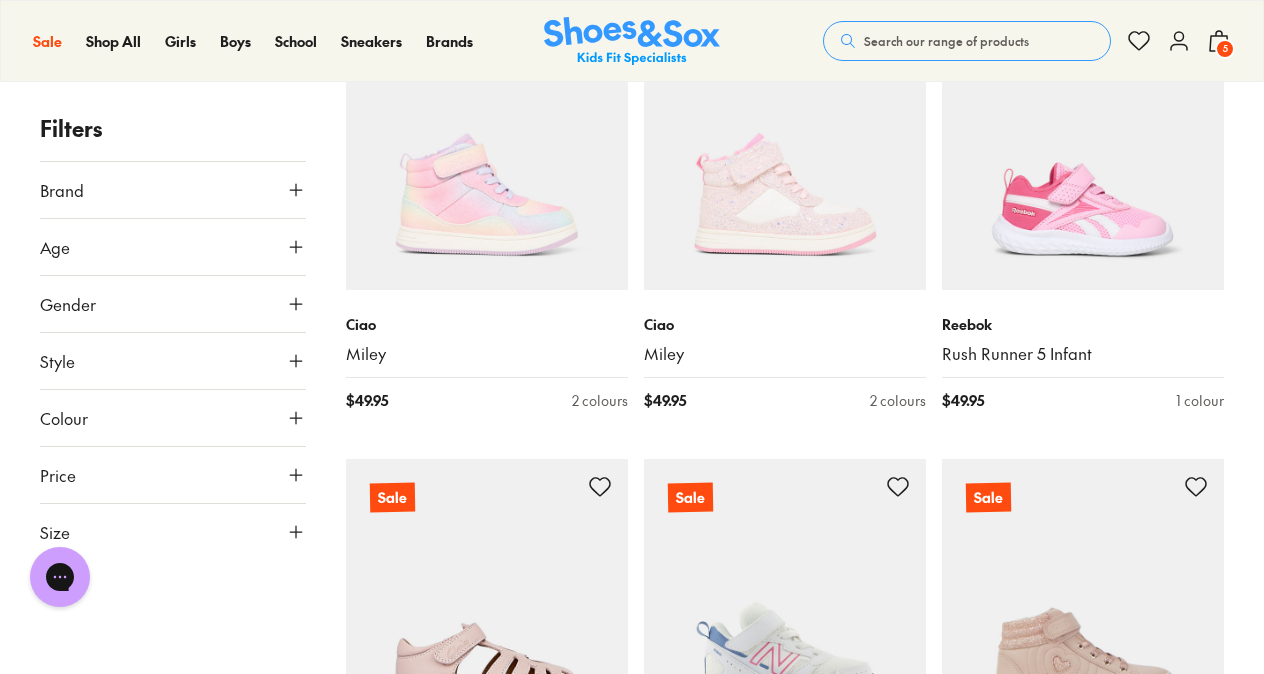 click at bounding box center [1083, 149] 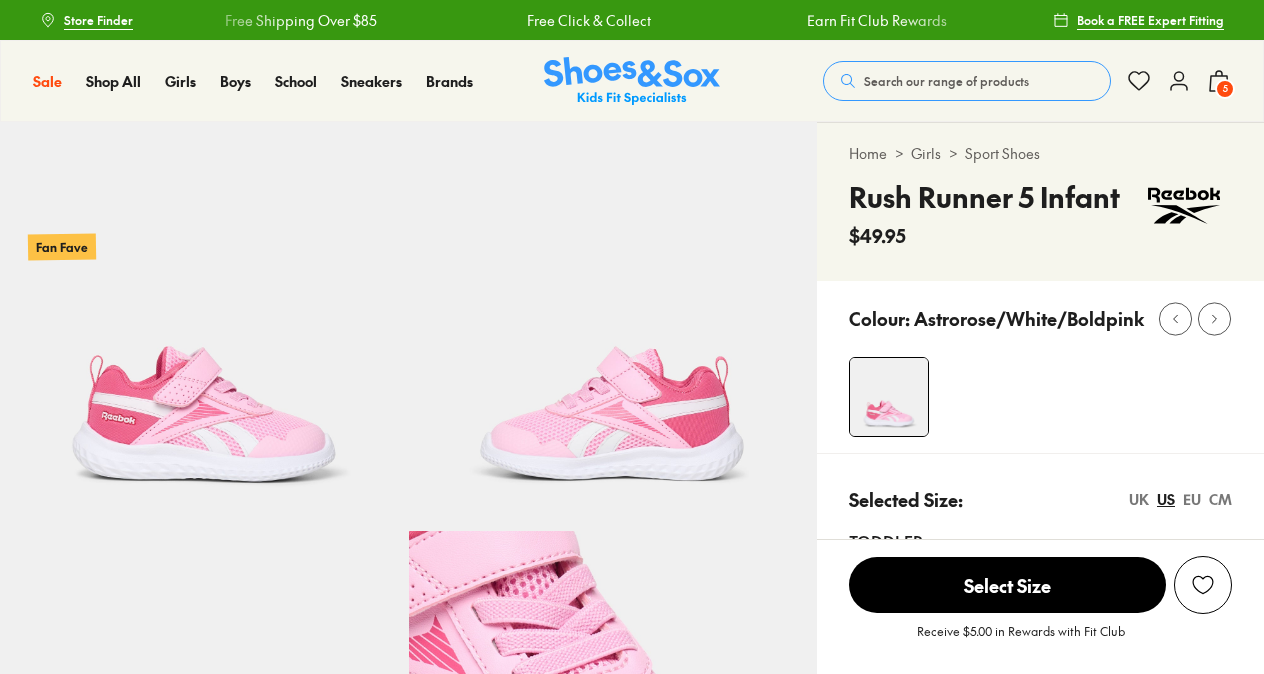 scroll, scrollTop: 0, scrollLeft: 0, axis: both 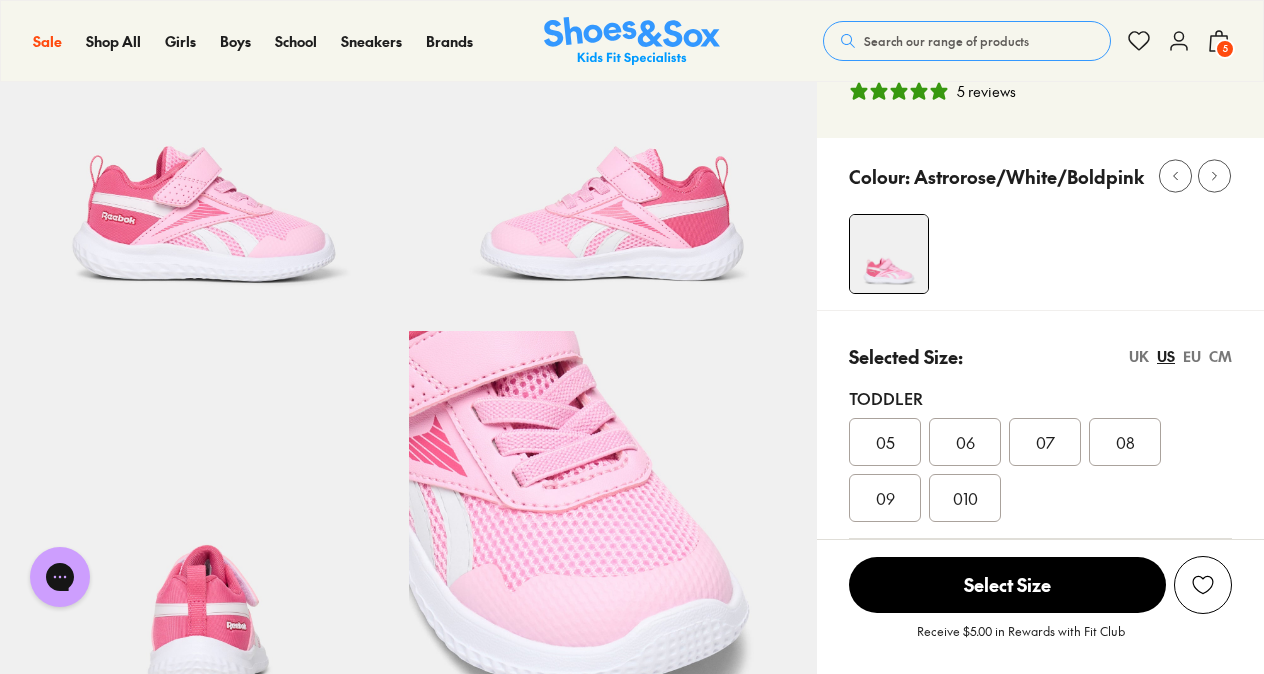 select on "*" 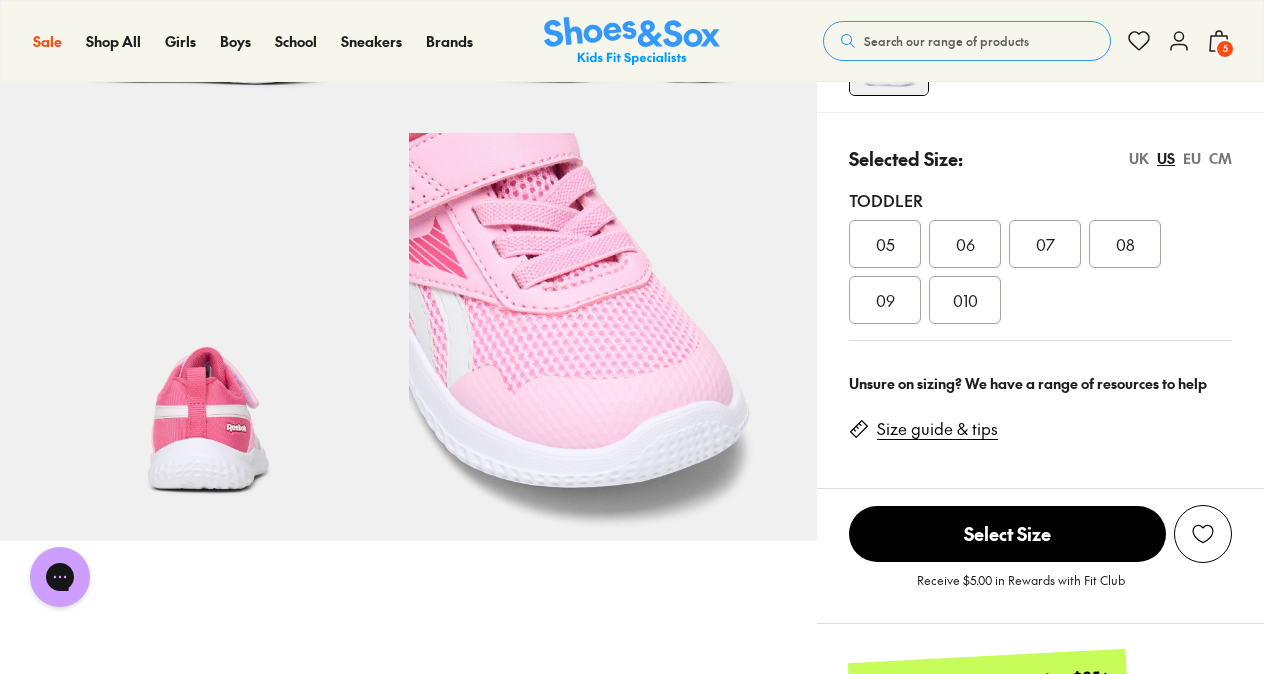 scroll, scrollTop: 400, scrollLeft: 0, axis: vertical 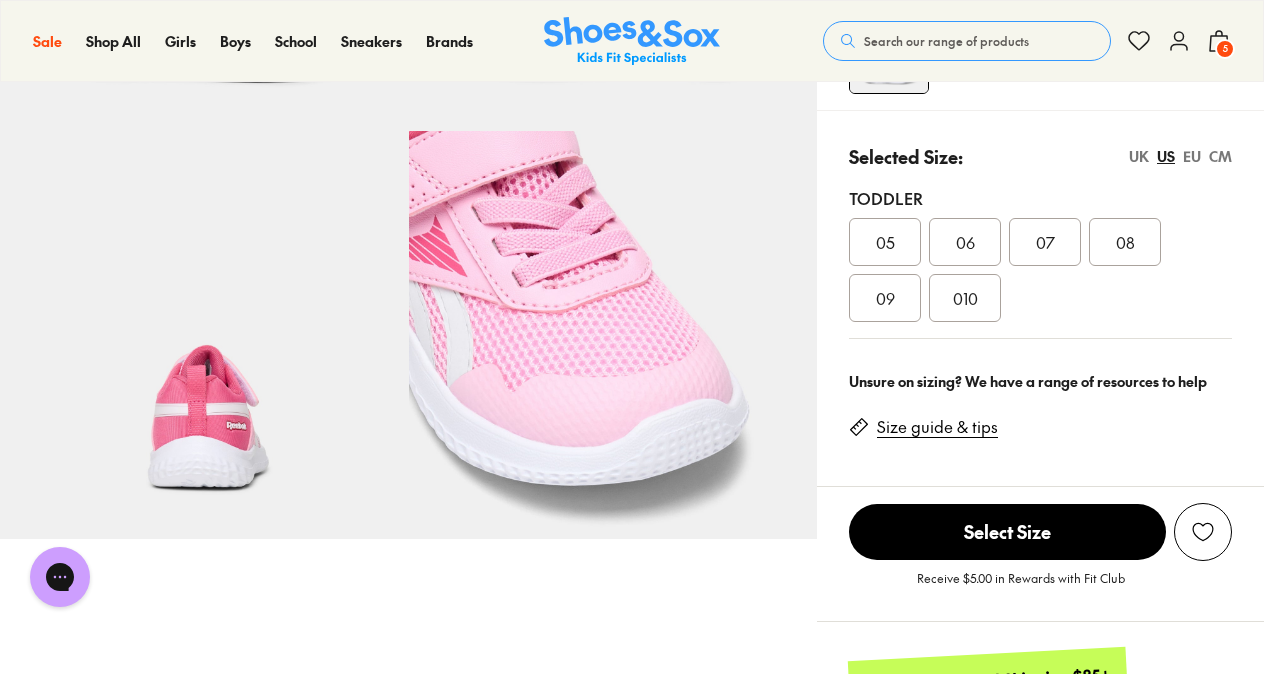 click on "UK US EU CM" at bounding box center (1180, 156) 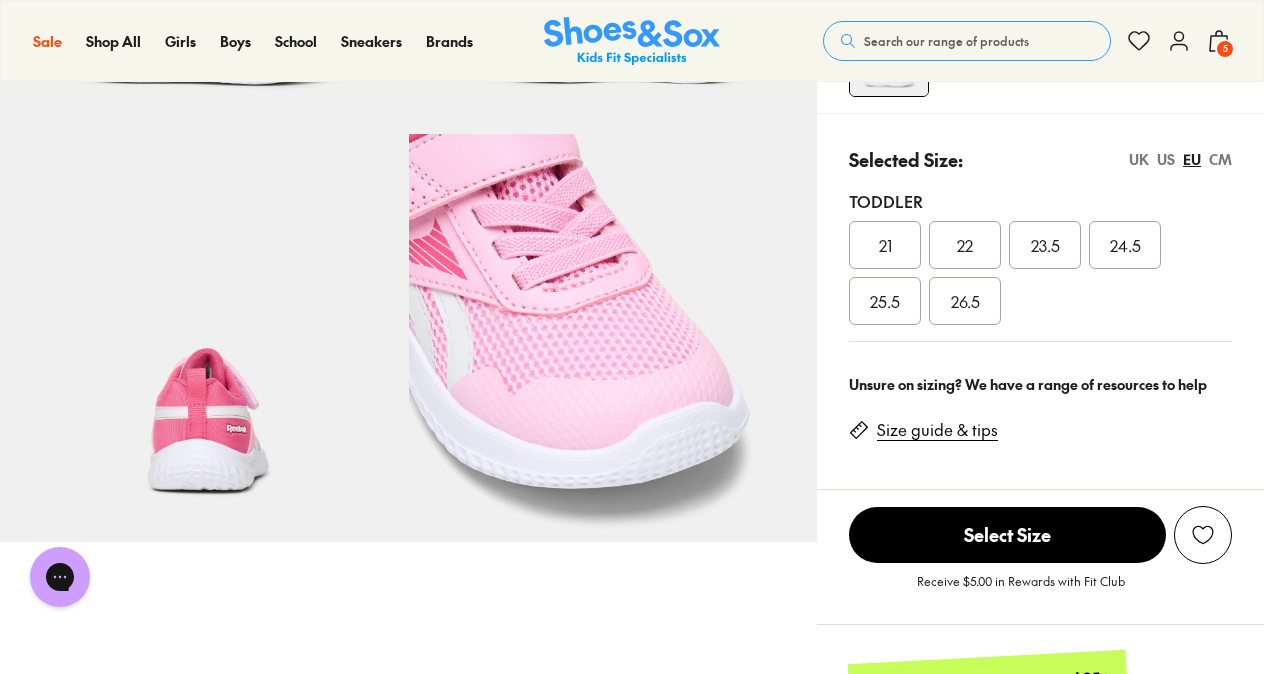 scroll, scrollTop: 400, scrollLeft: 0, axis: vertical 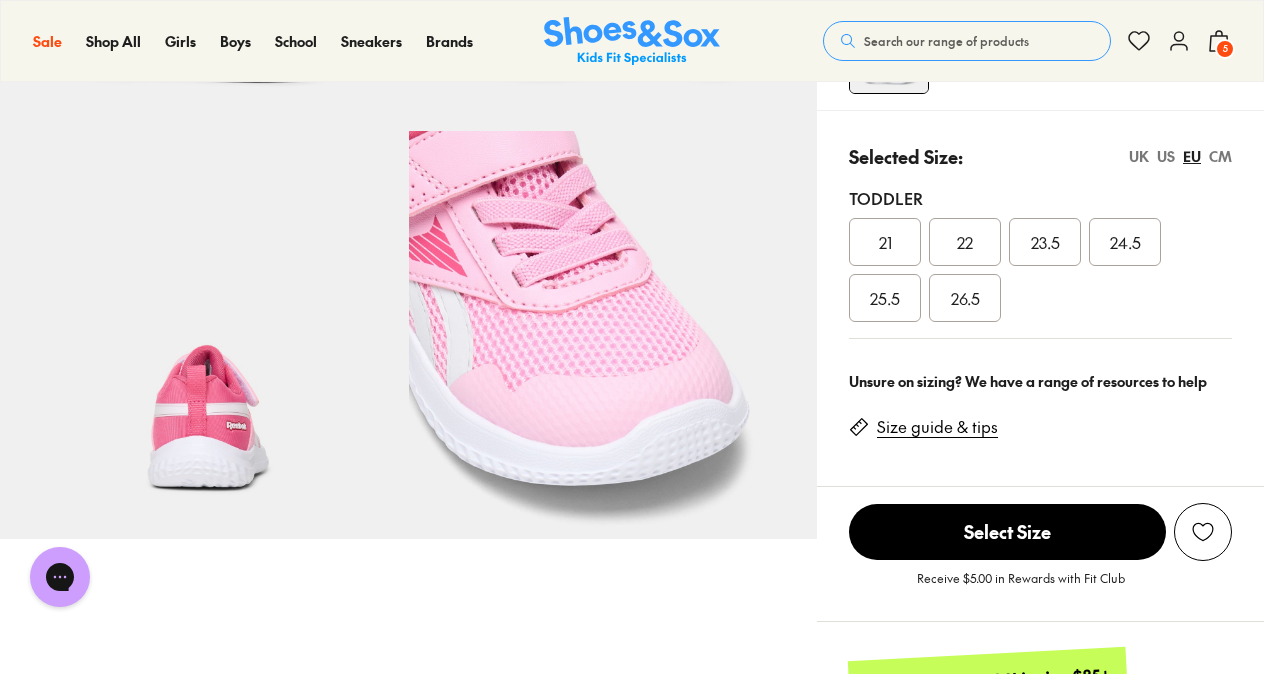 click on "24.5" at bounding box center [1125, 242] 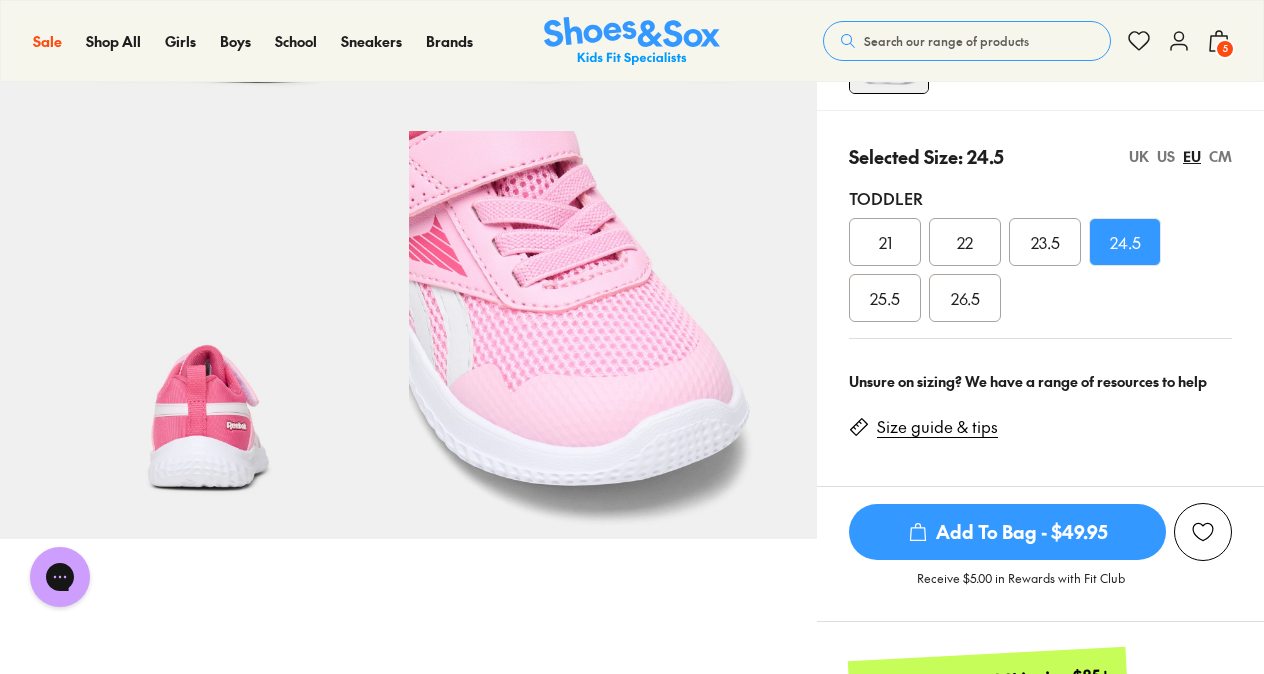 click on "Add To Bag - $49.95" at bounding box center [1007, 532] 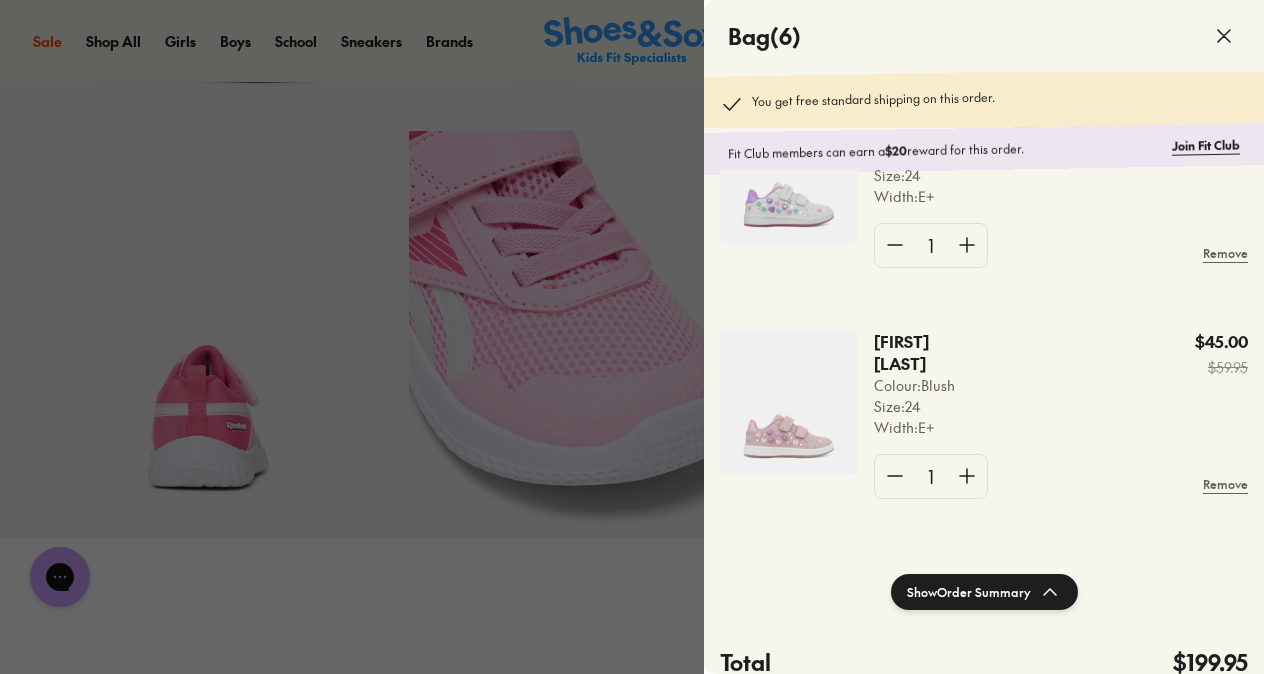 scroll, scrollTop: 400, scrollLeft: 0, axis: vertical 